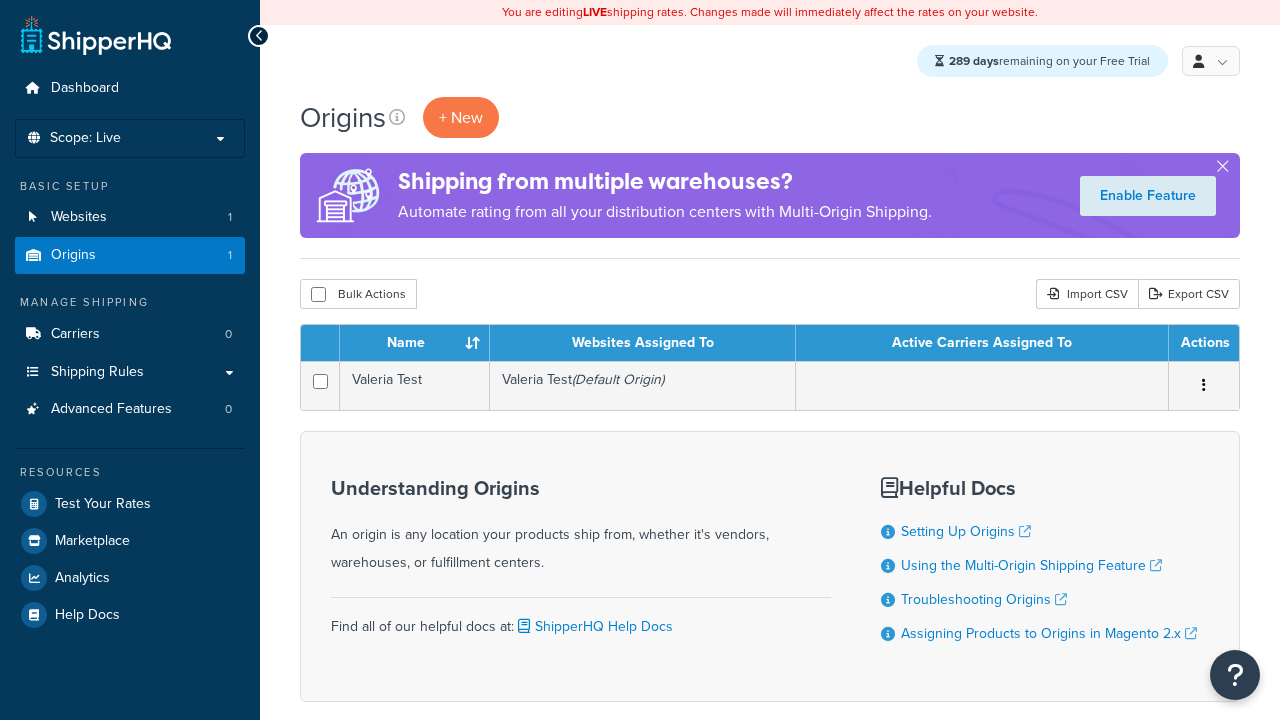 scroll, scrollTop: 0, scrollLeft: 0, axis: both 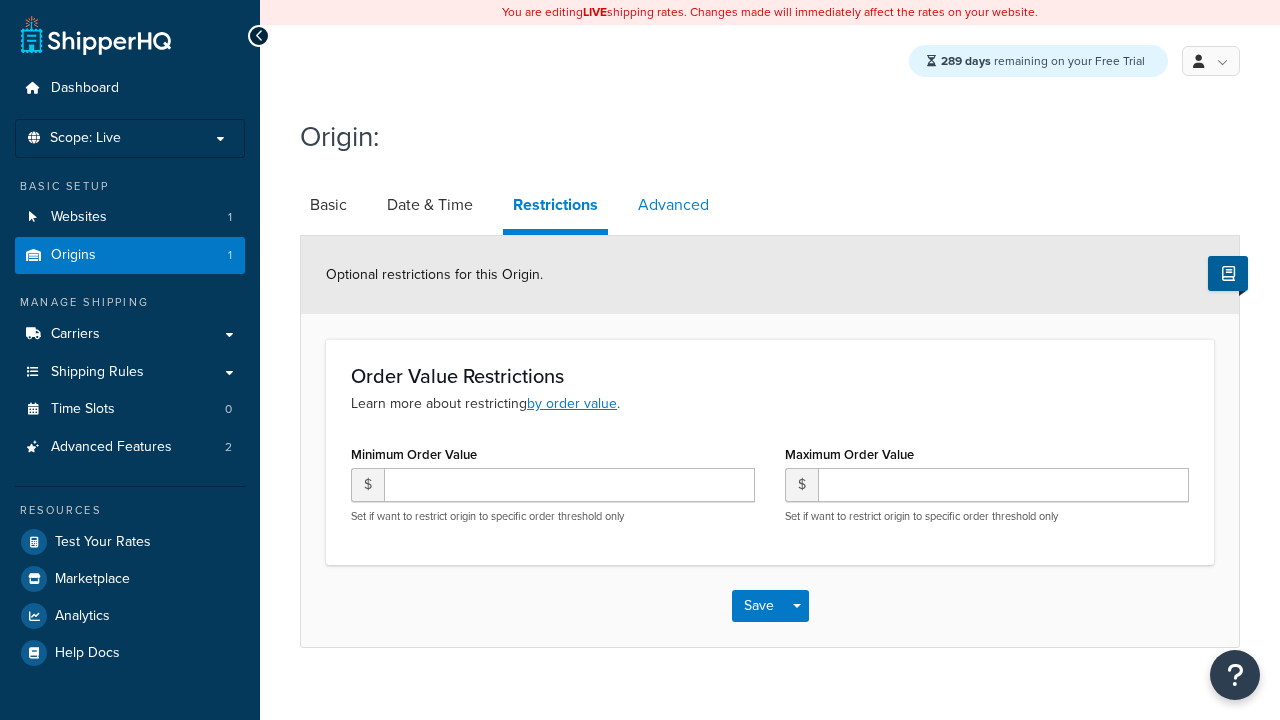 click on "Advanced" at bounding box center [673, 205] 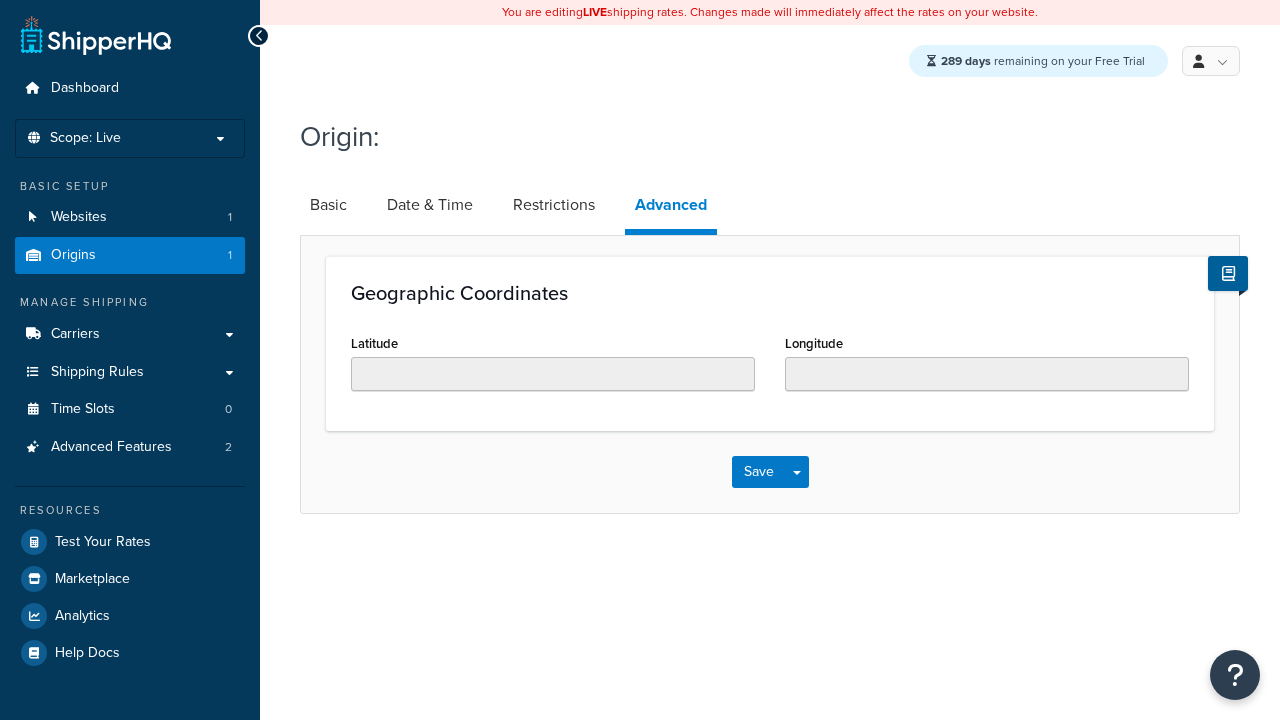 scroll, scrollTop: 0, scrollLeft: 0, axis: both 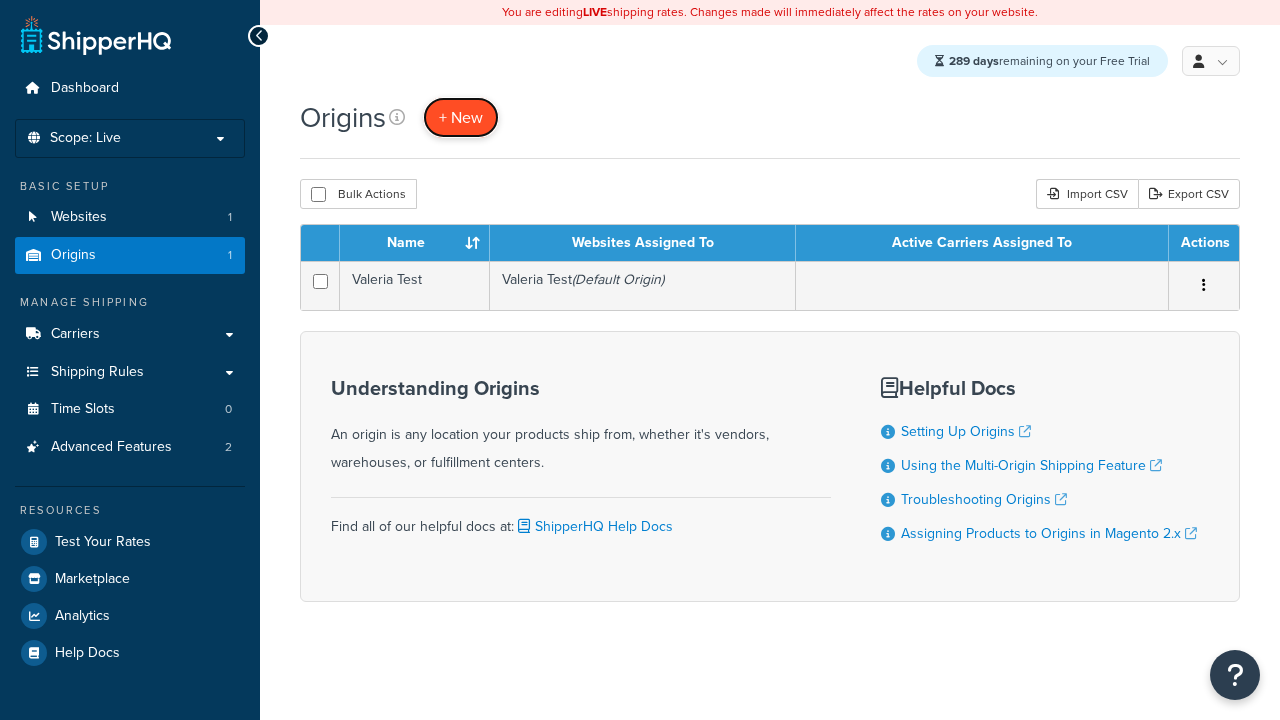 click on "+ New" at bounding box center (461, 117) 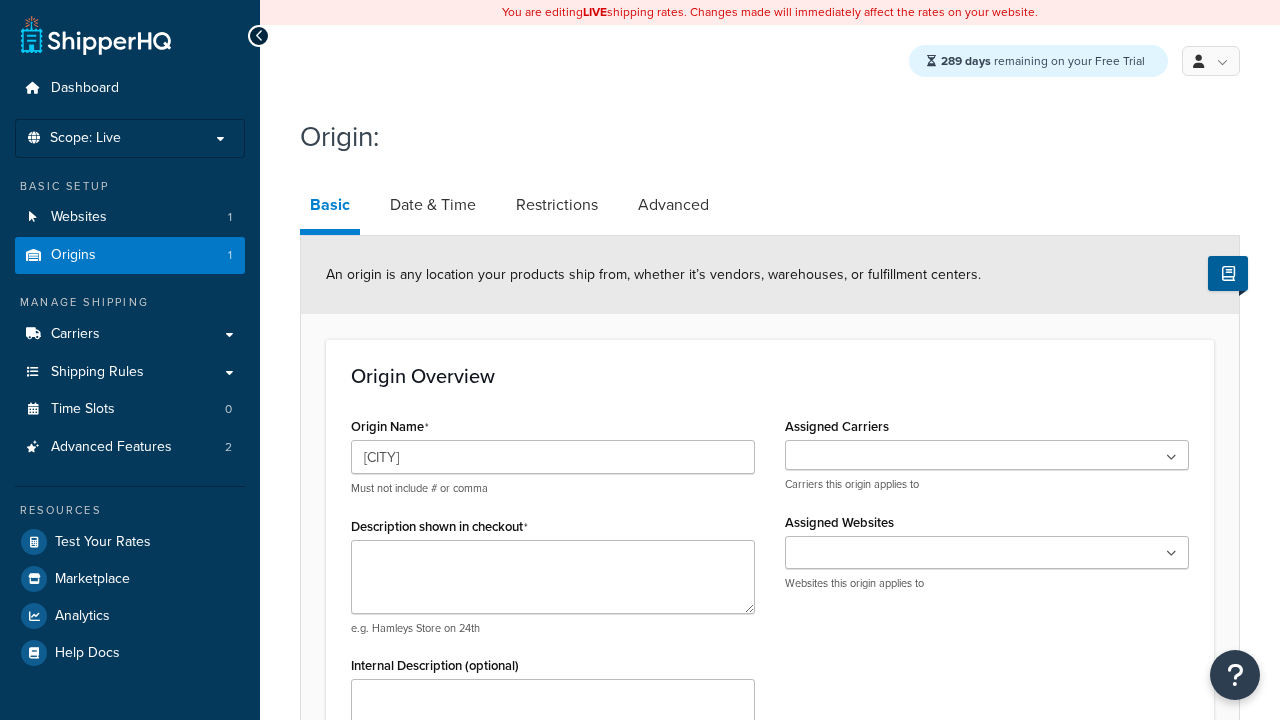 scroll, scrollTop: 0, scrollLeft: 0, axis: both 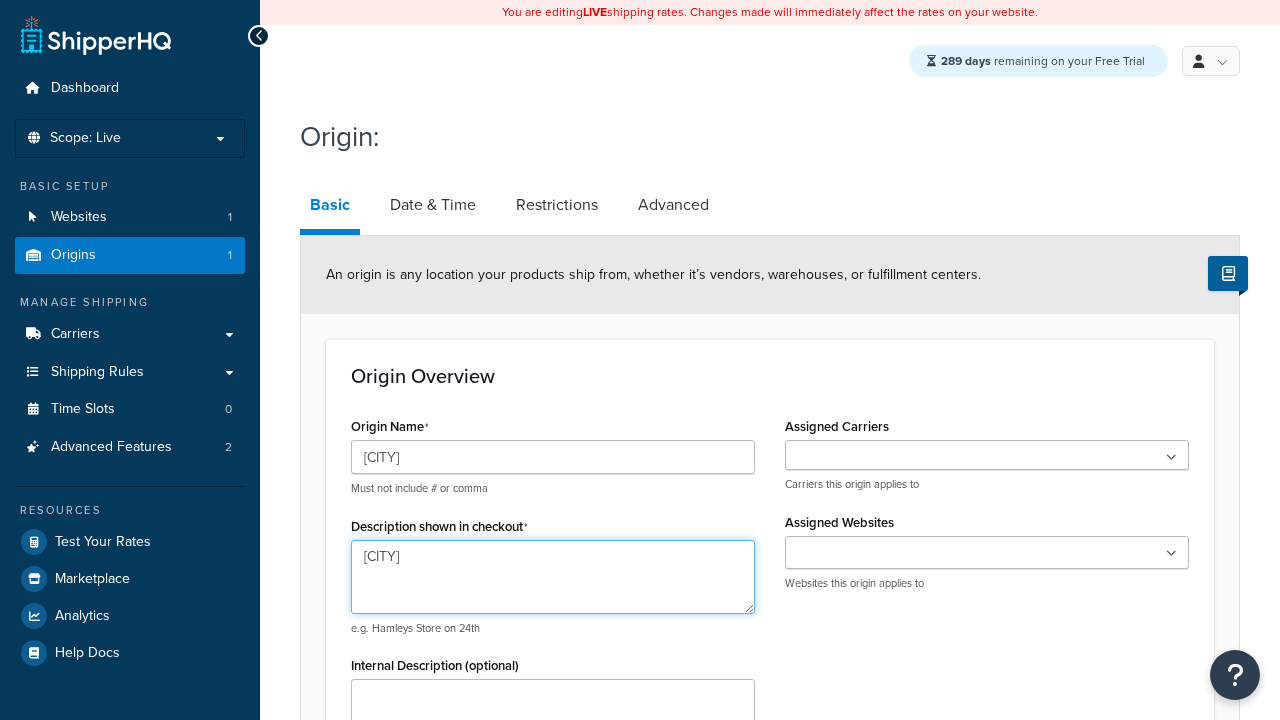 type on "[CITY]" 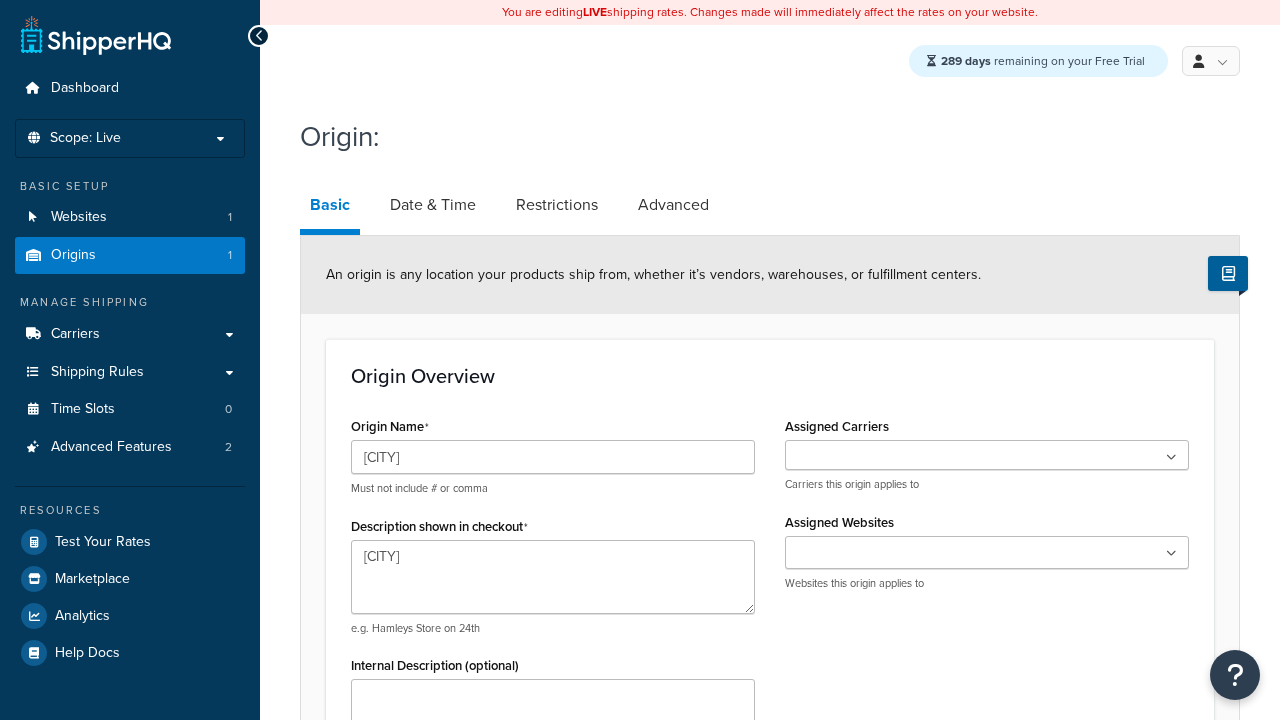 type on "Test Street" 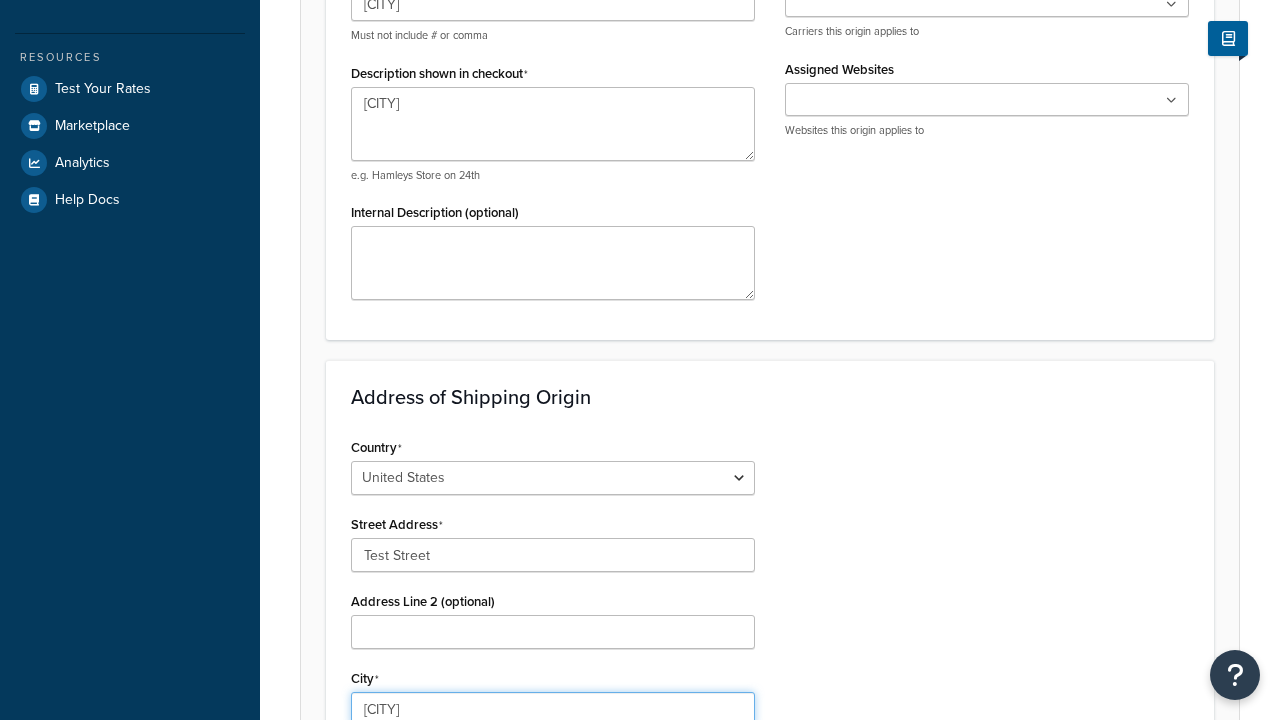 type on "[CITY]" 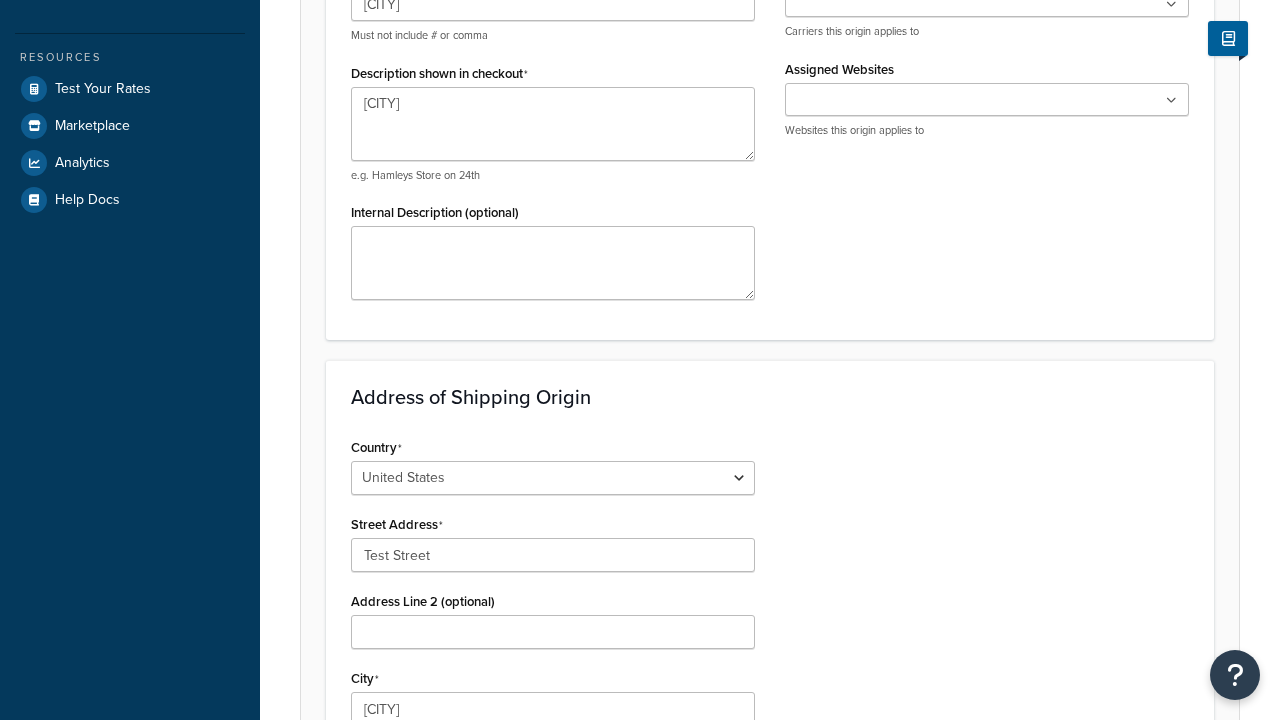 type on "78664" 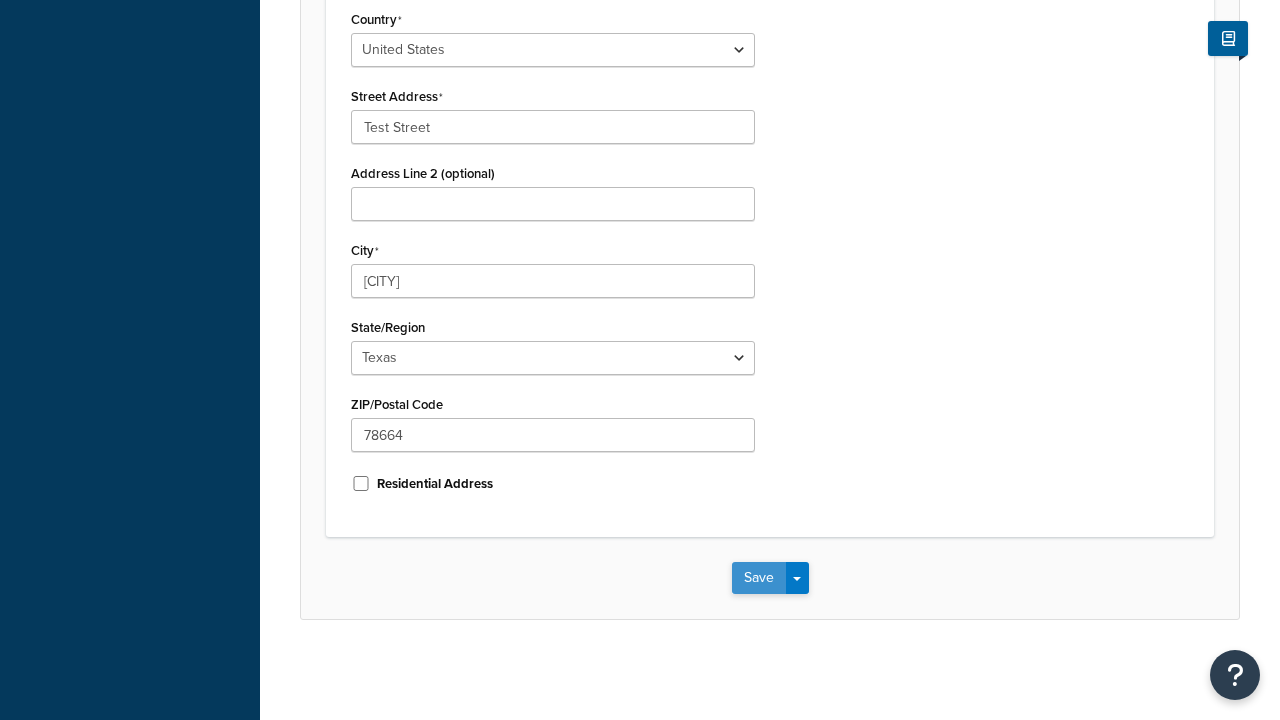 scroll, scrollTop: 0, scrollLeft: 0, axis: both 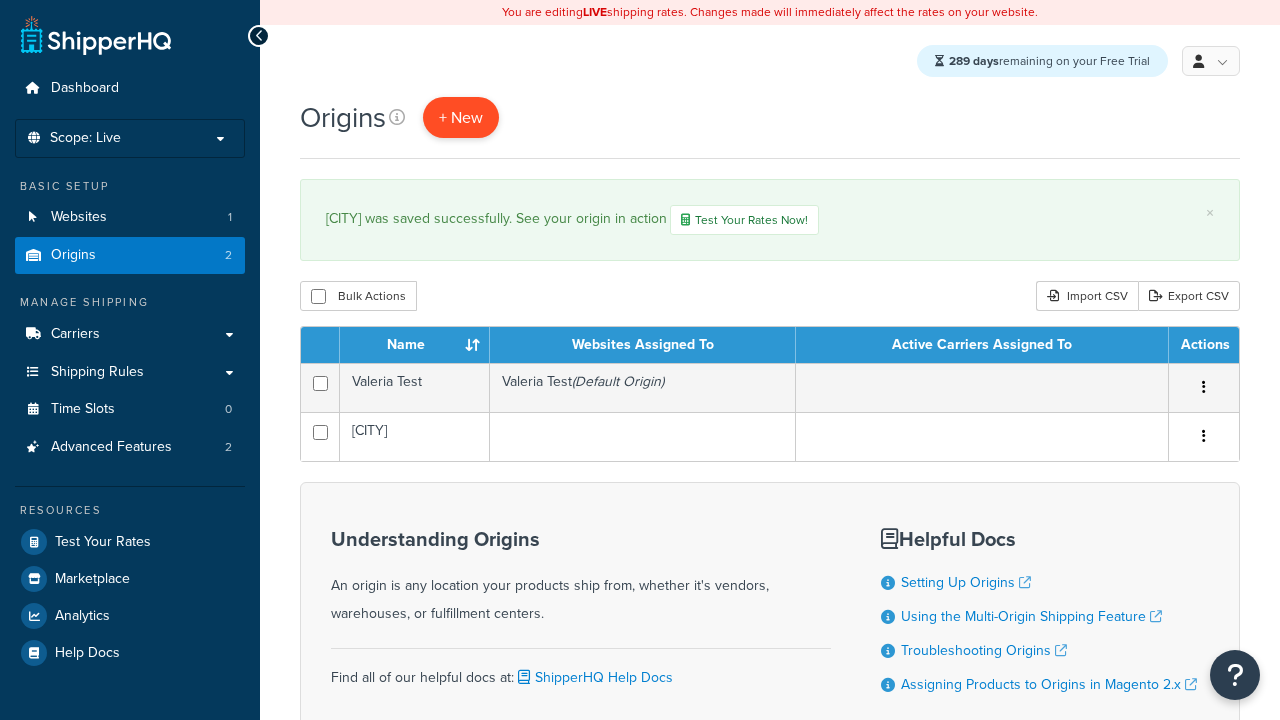 click on "+ New" at bounding box center [461, 117] 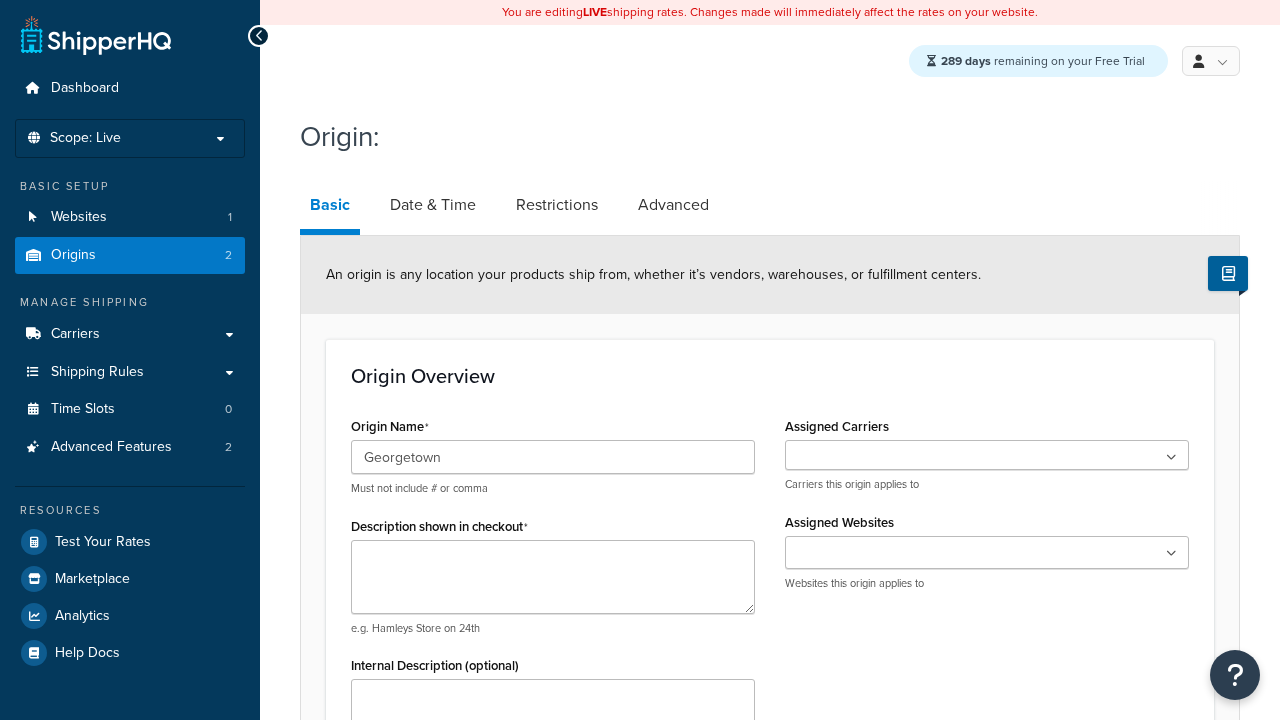 scroll, scrollTop: 0, scrollLeft: 0, axis: both 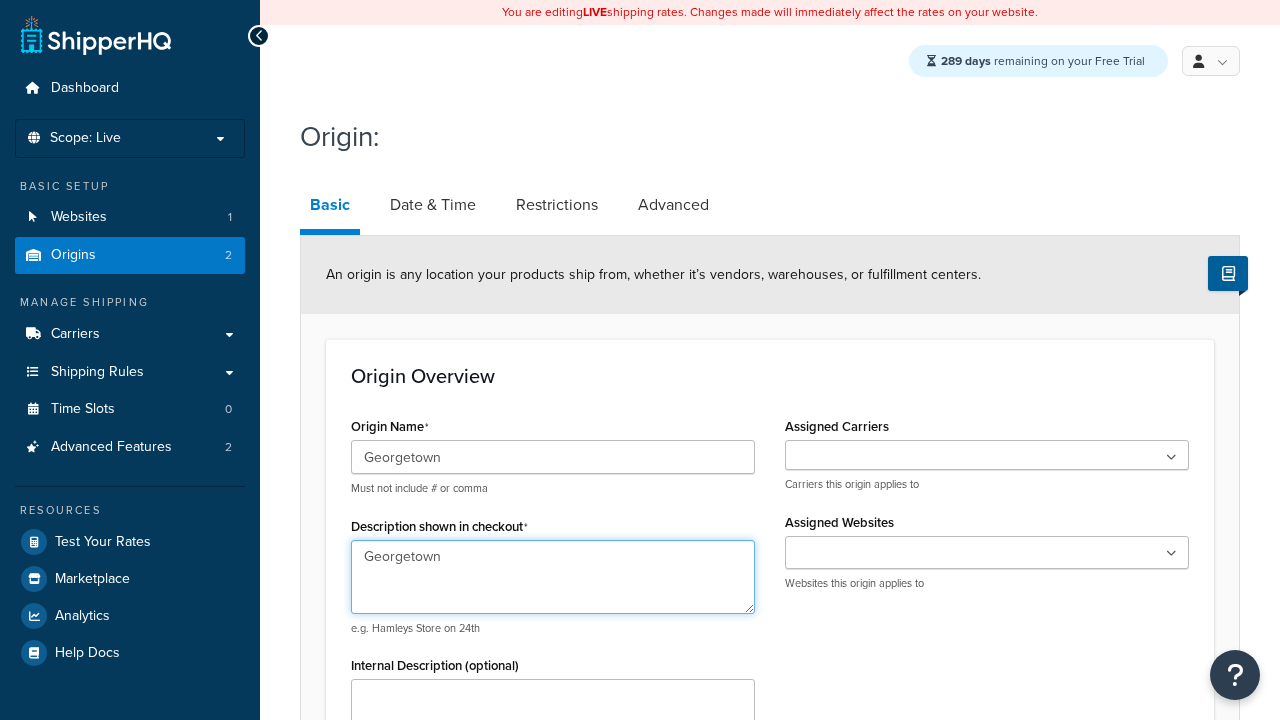 type on "Georgetown" 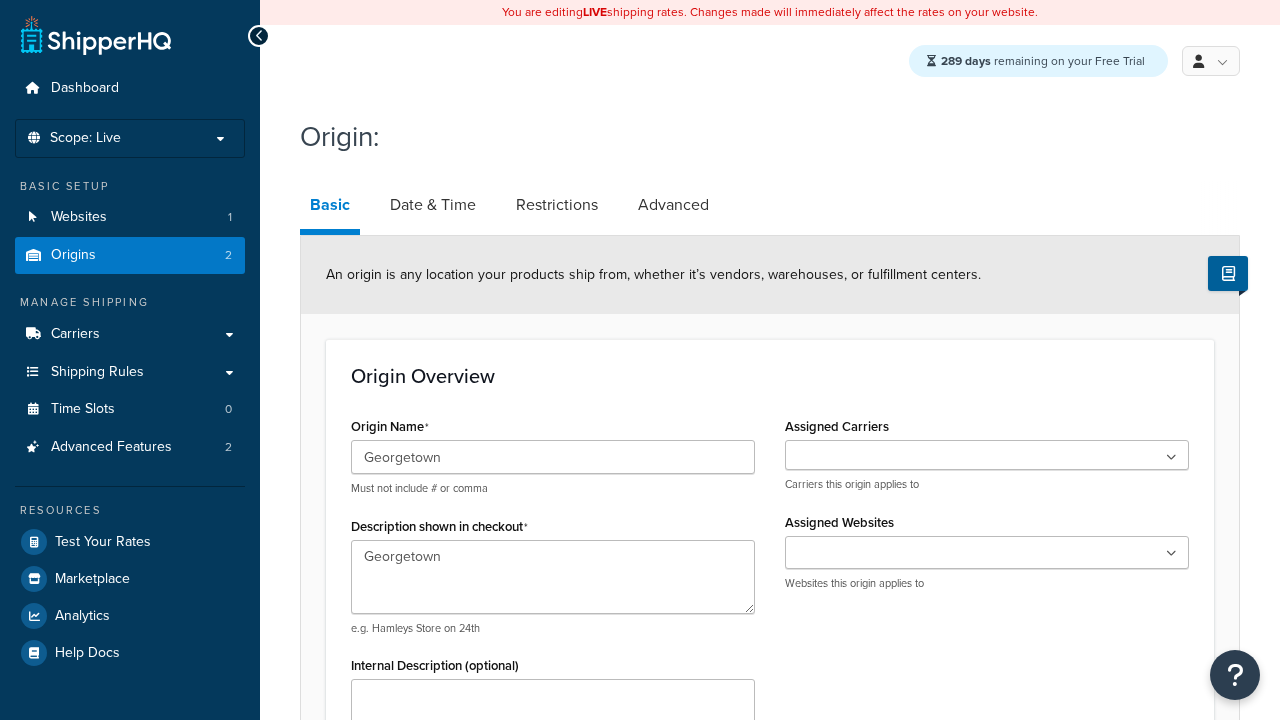 scroll, scrollTop: 882, scrollLeft: 0, axis: vertical 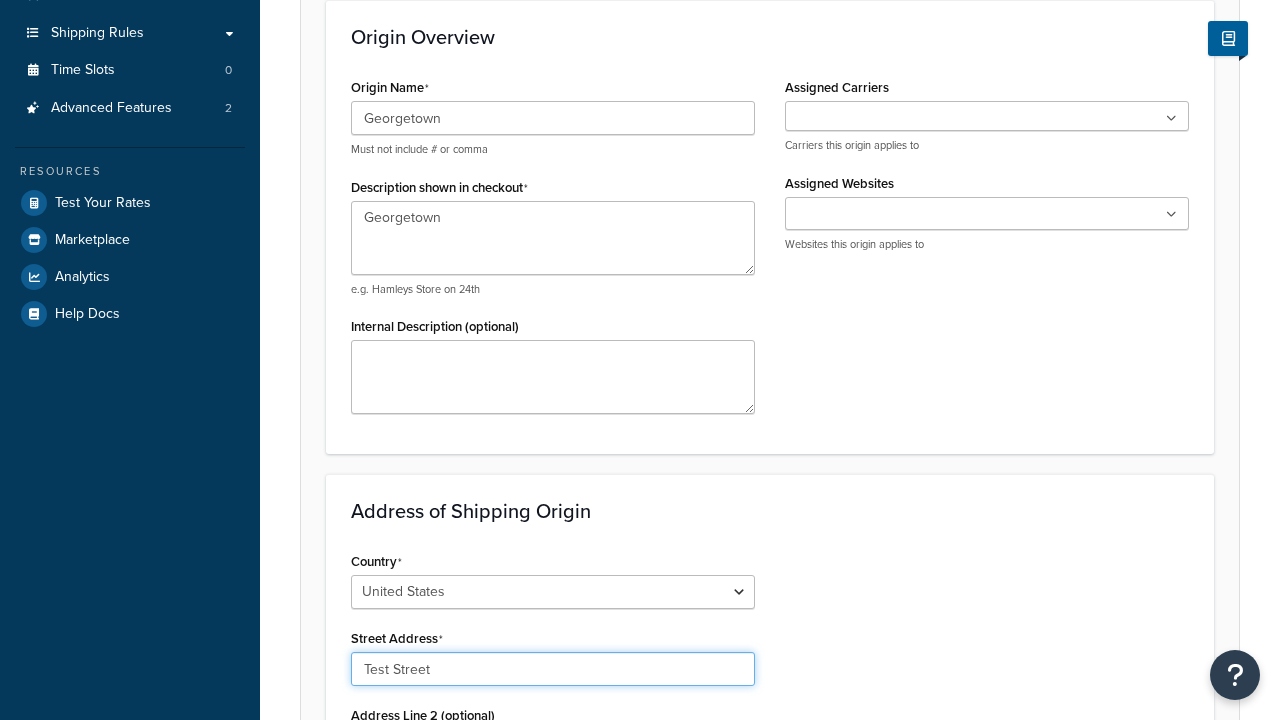 type on "Test Street" 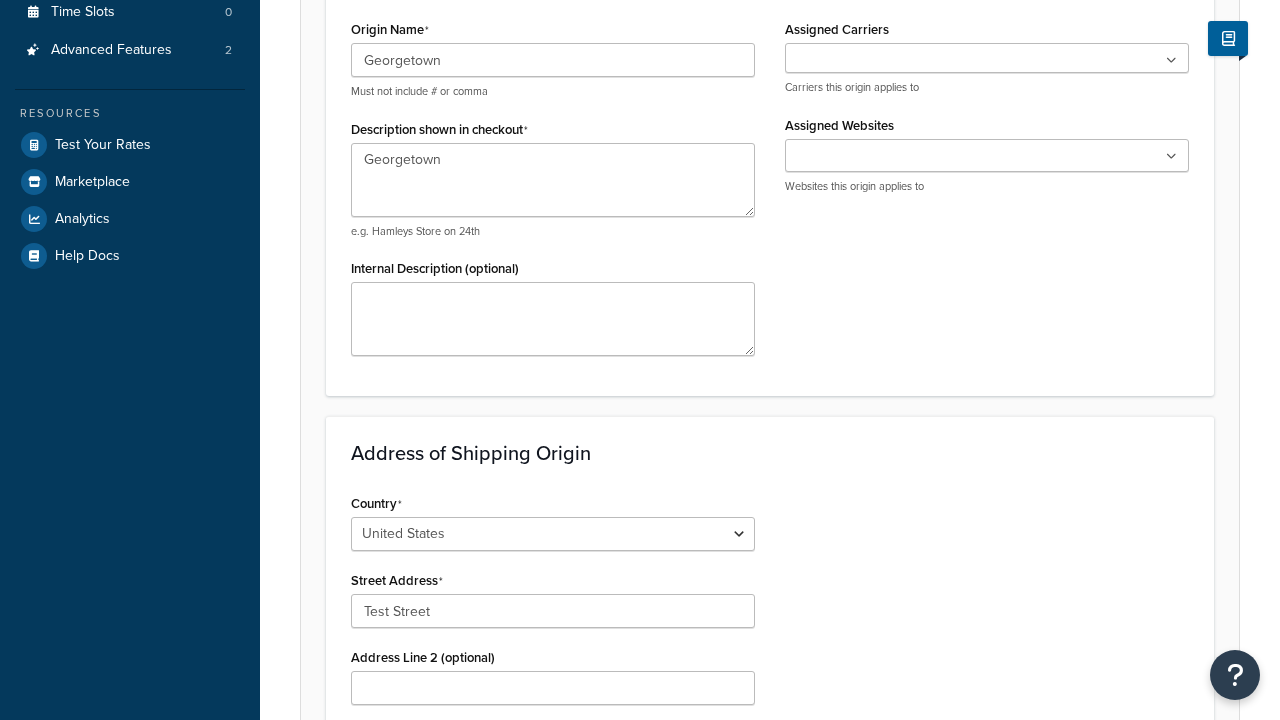 type on "[CITY]" 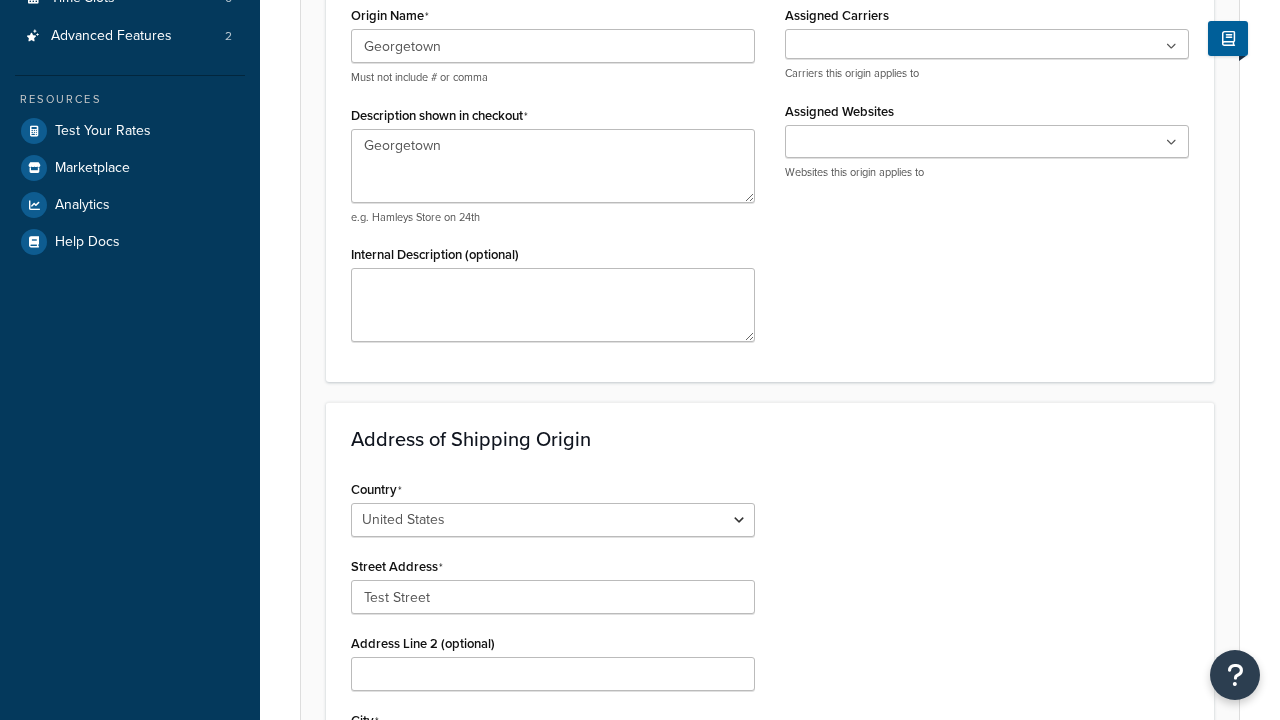 scroll, scrollTop: 0, scrollLeft: 0, axis: both 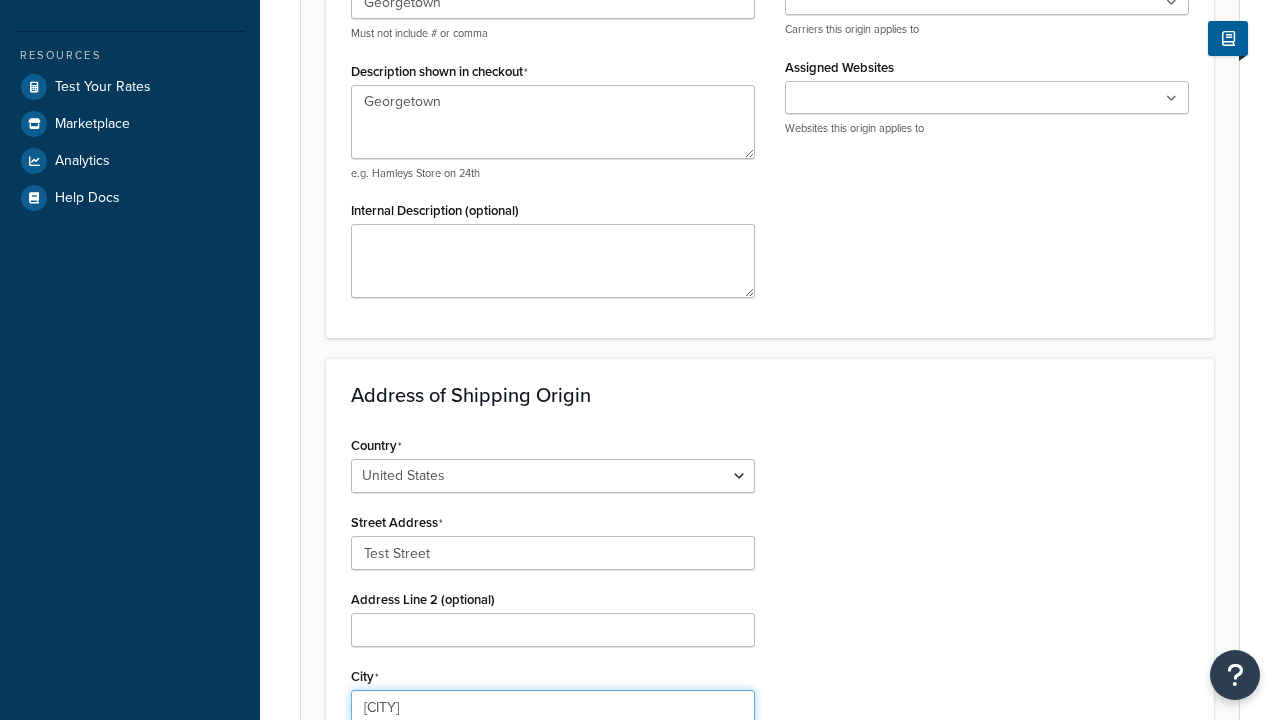 select on "43" 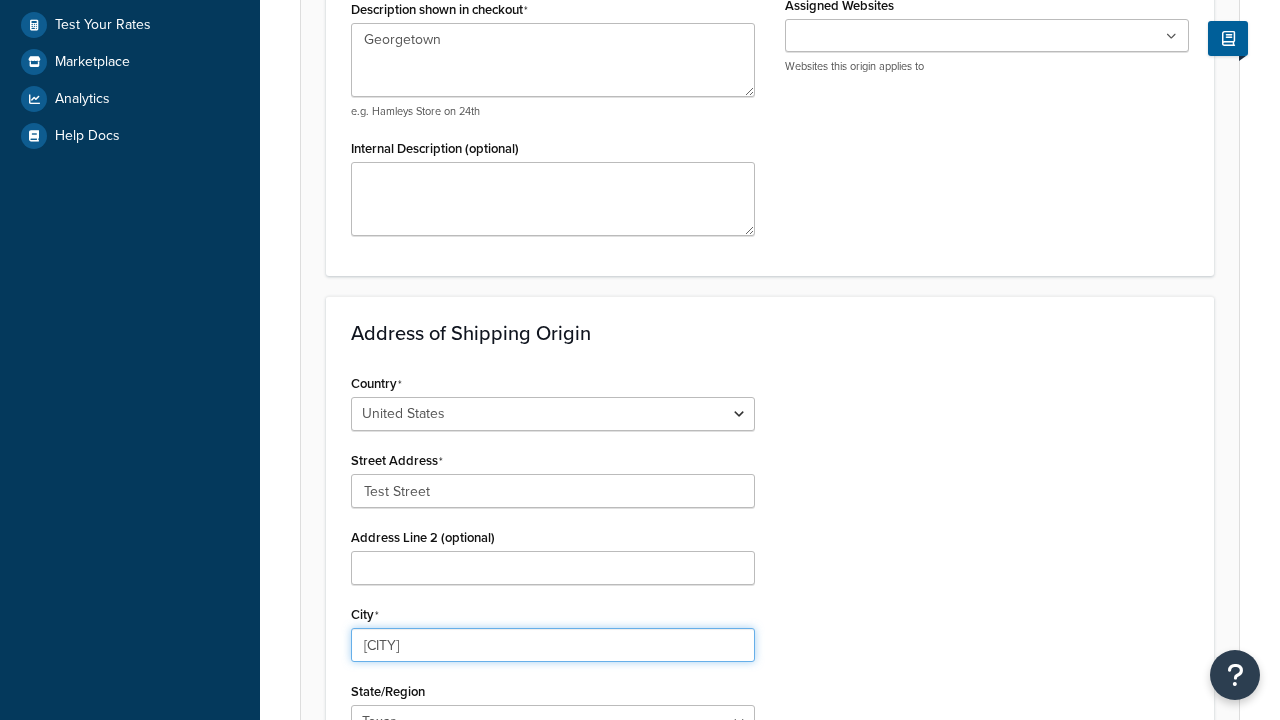 type on "[CITY]" 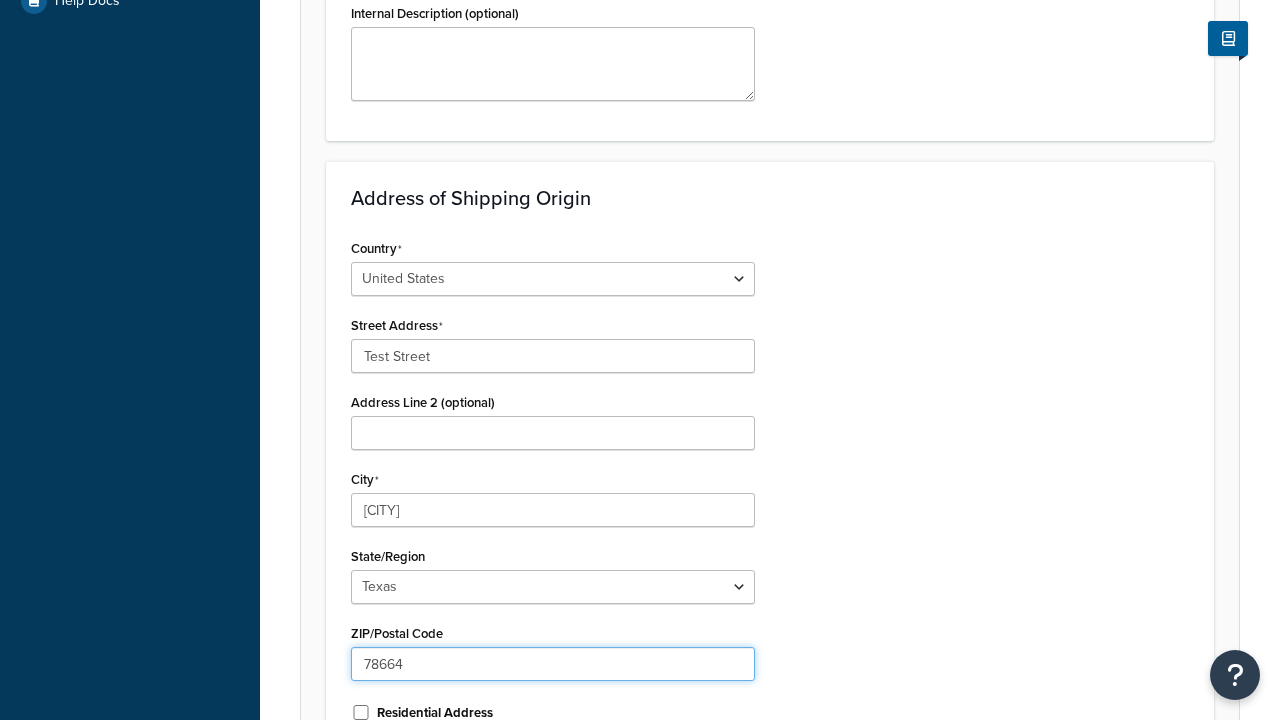 type on "78664" 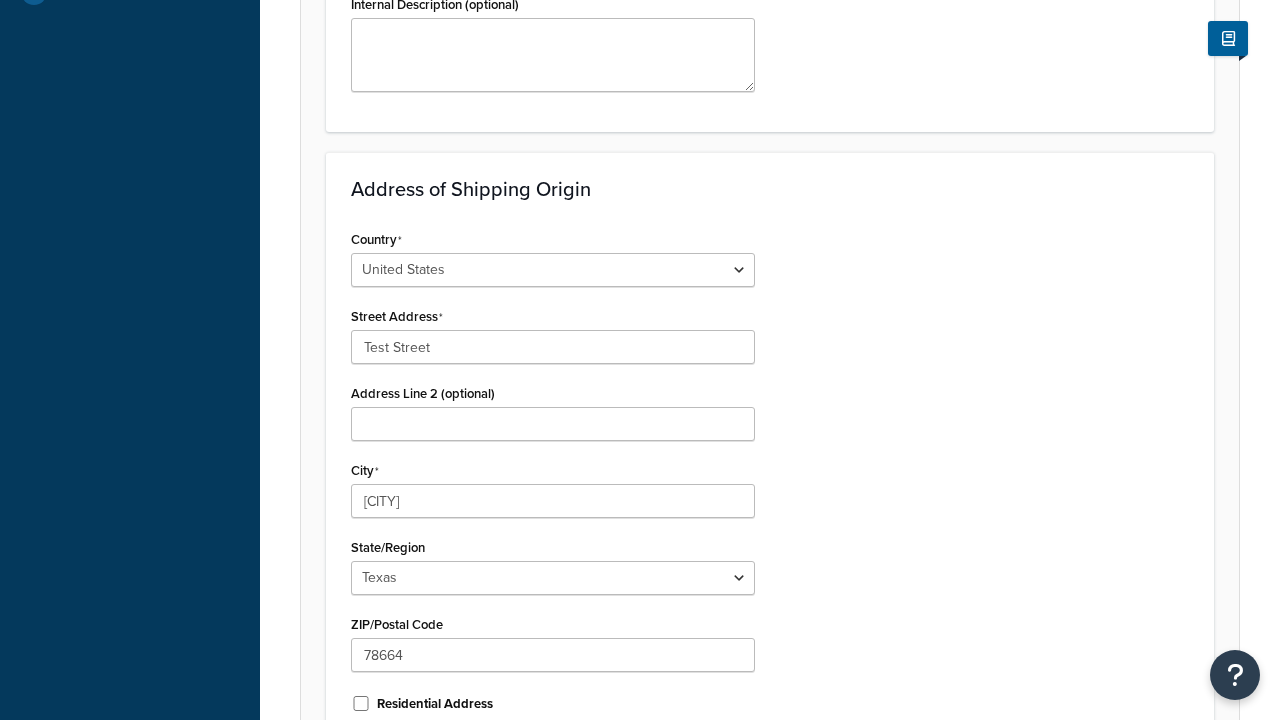 click on "Save" at bounding box center (759, 798) 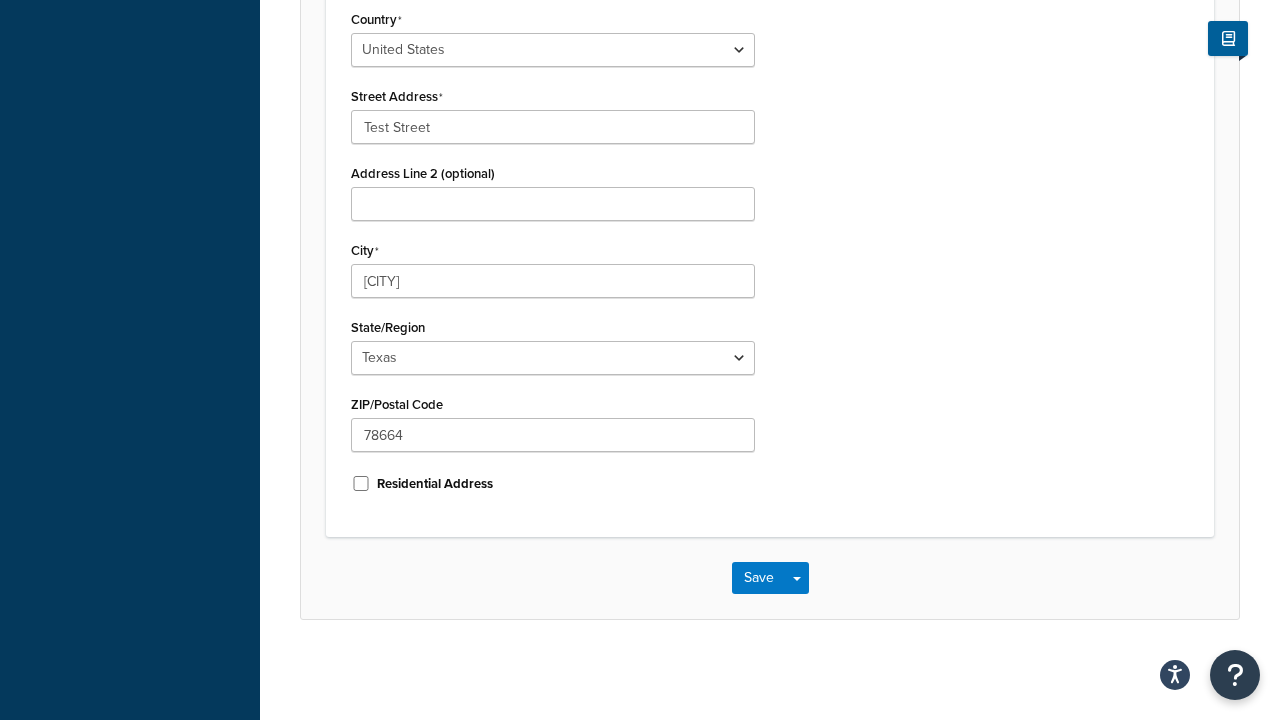 scroll, scrollTop: 0, scrollLeft: 0, axis: both 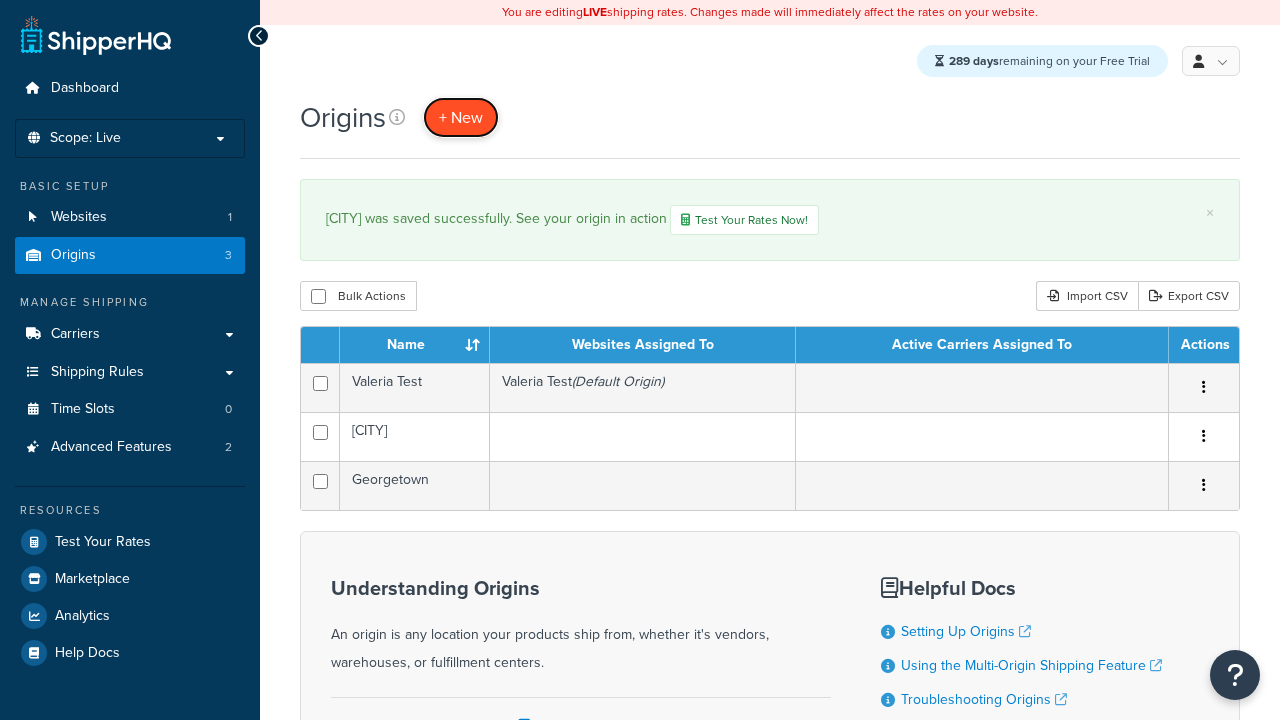 click on "+ New" at bounding box center [461, 117] 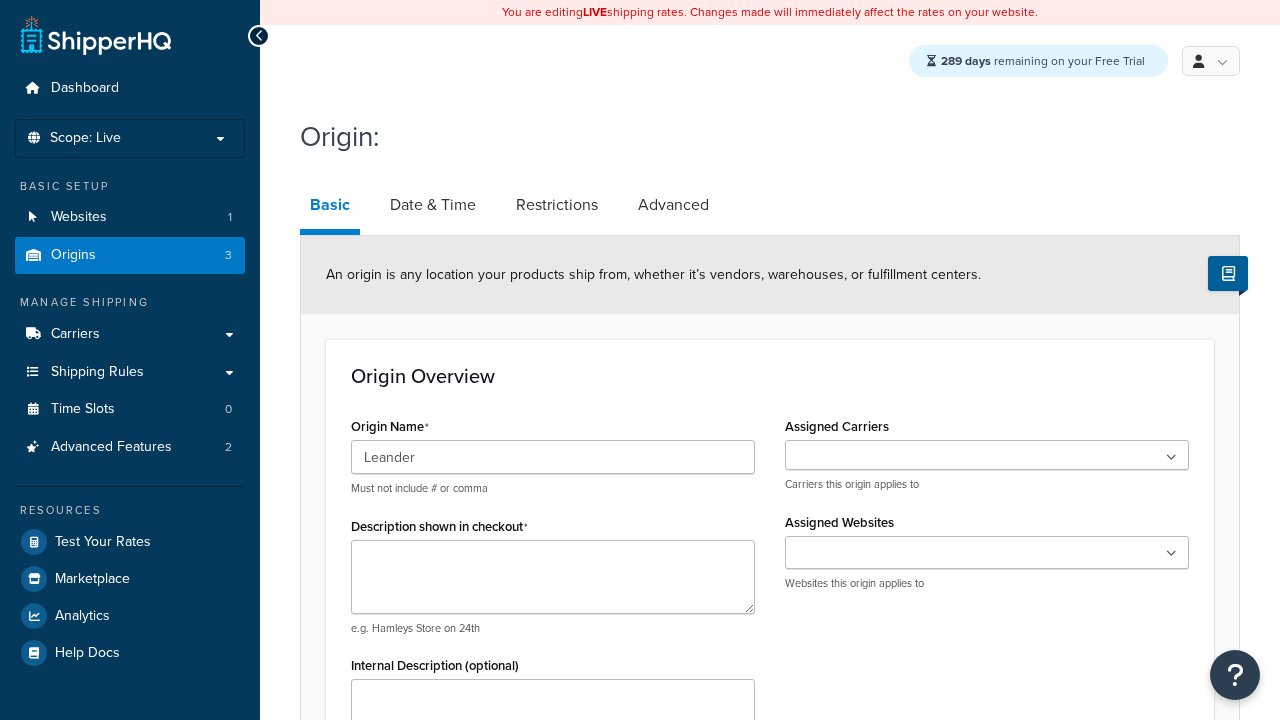 scroll, scrollTop: 0, scrollLeft: 0, axis: both 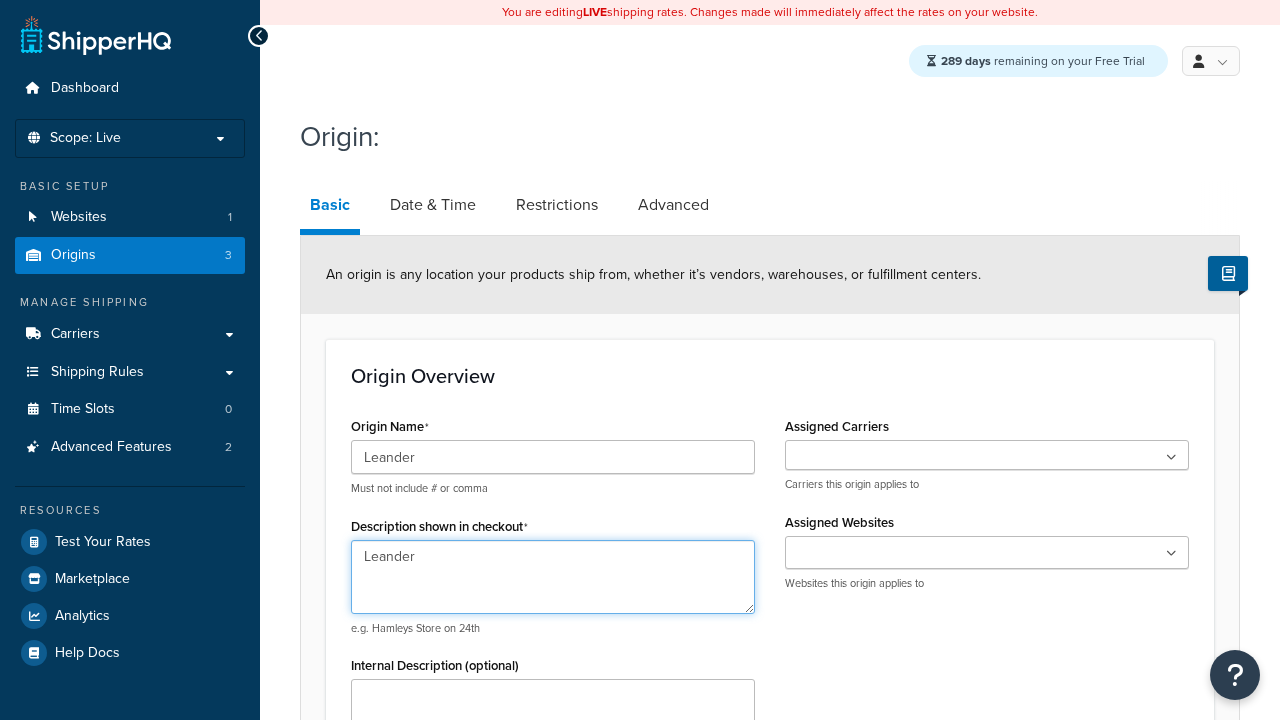 type on "Leander" 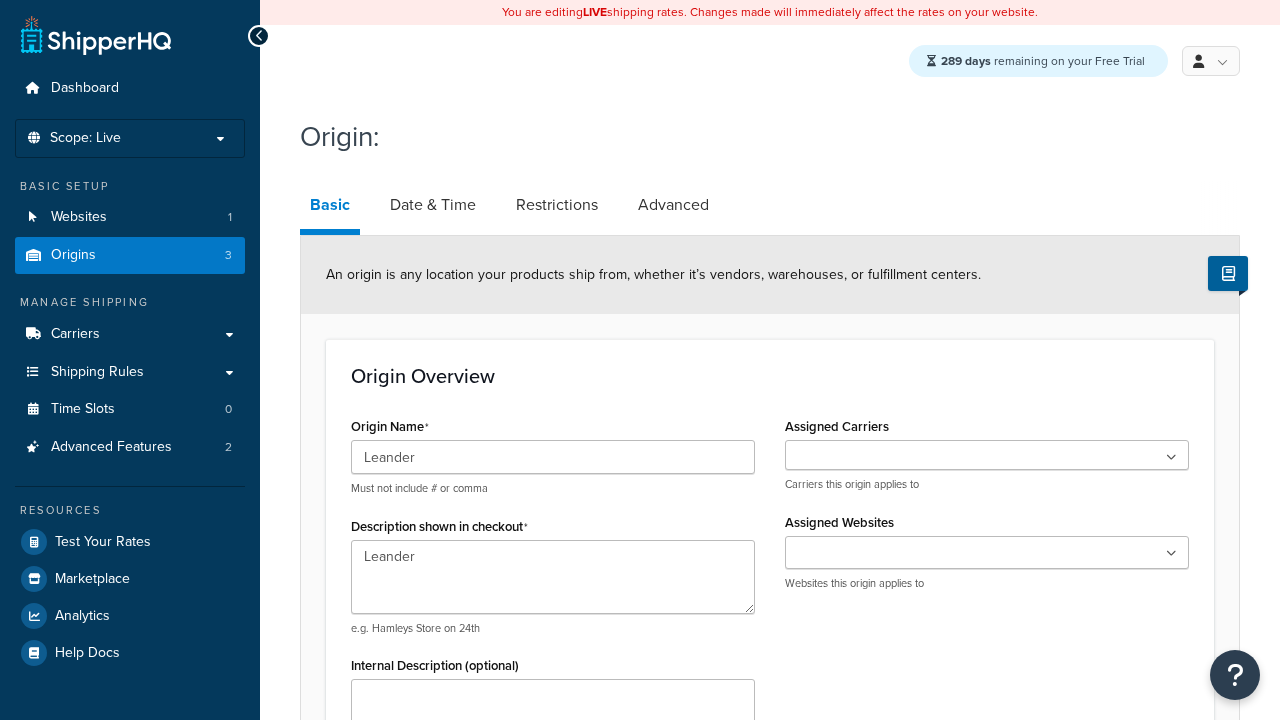 type on "Test Street" 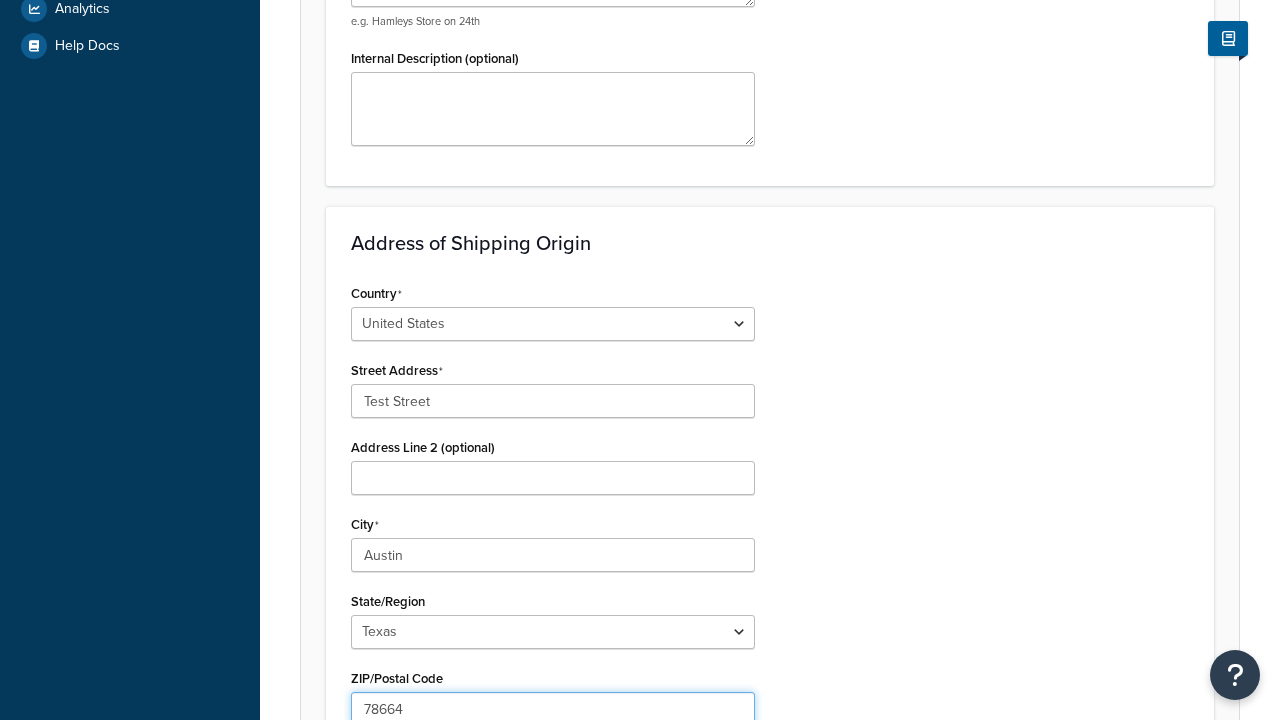 type on "78664" 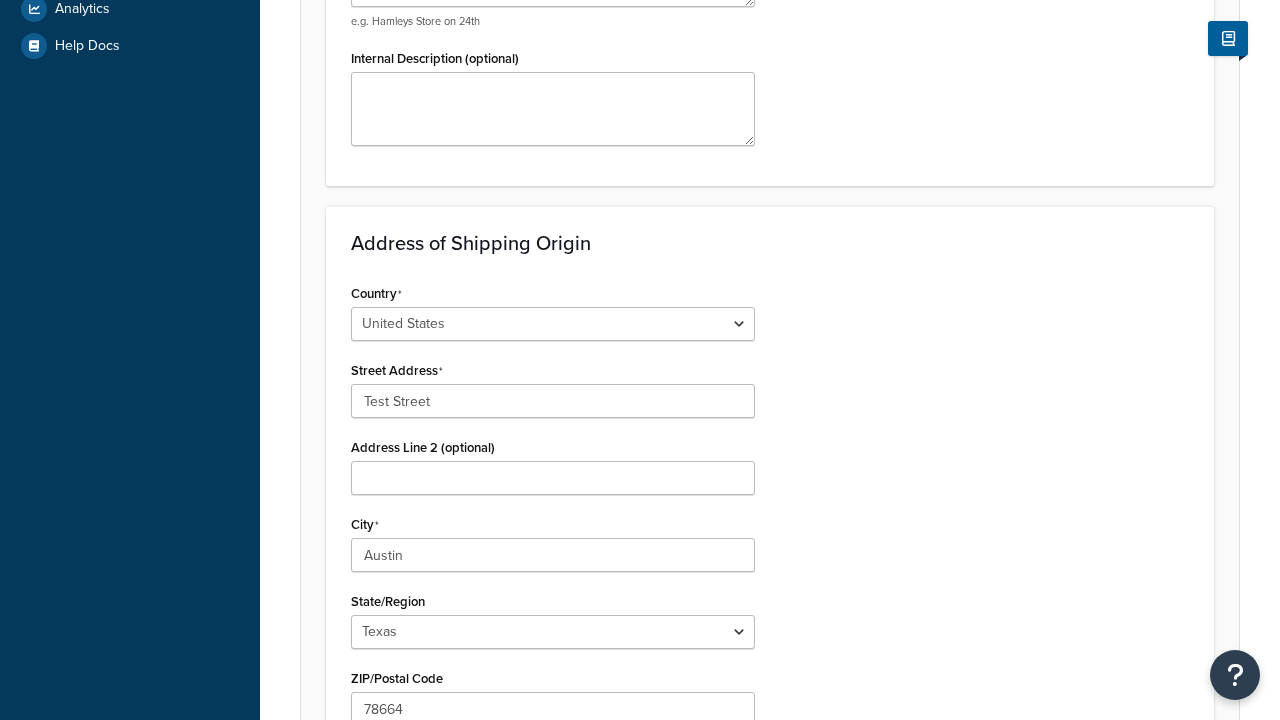 click on "Save" at bounding box center [759, 852] 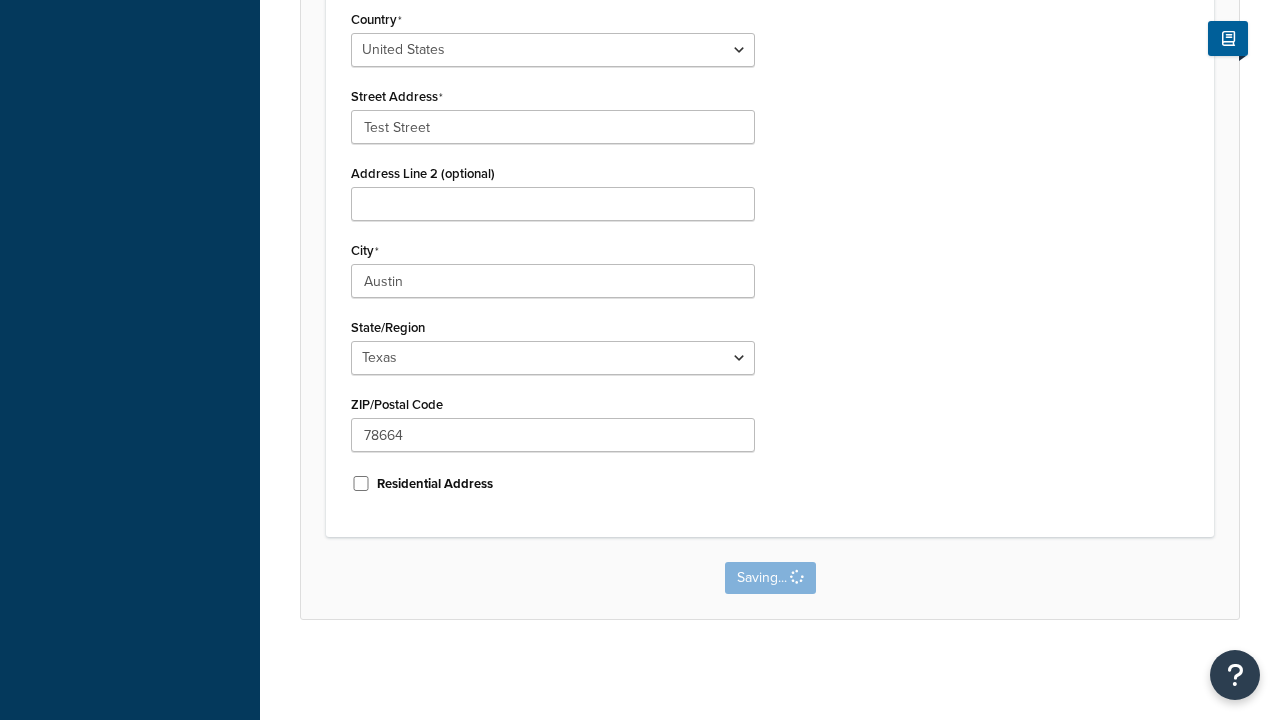 scroll, scrollTop: 0, scrollLeft: 0, axis: both 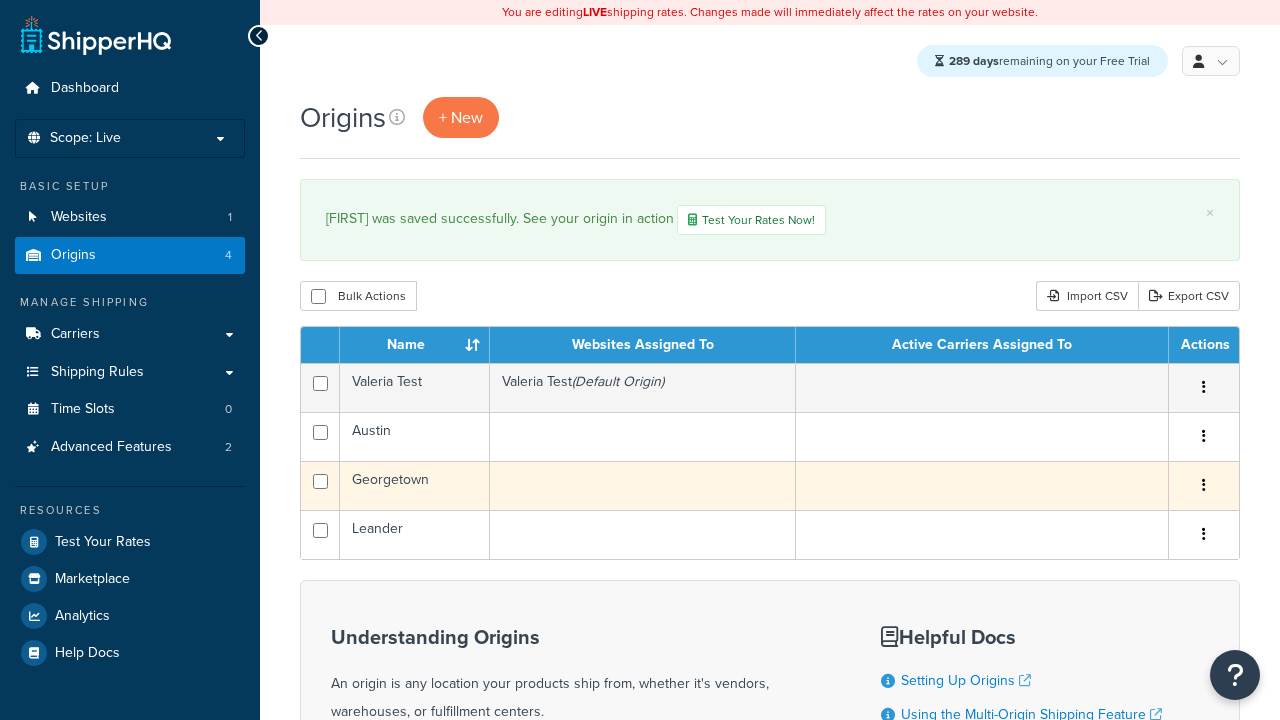 click at bounding box center (1204, 485) 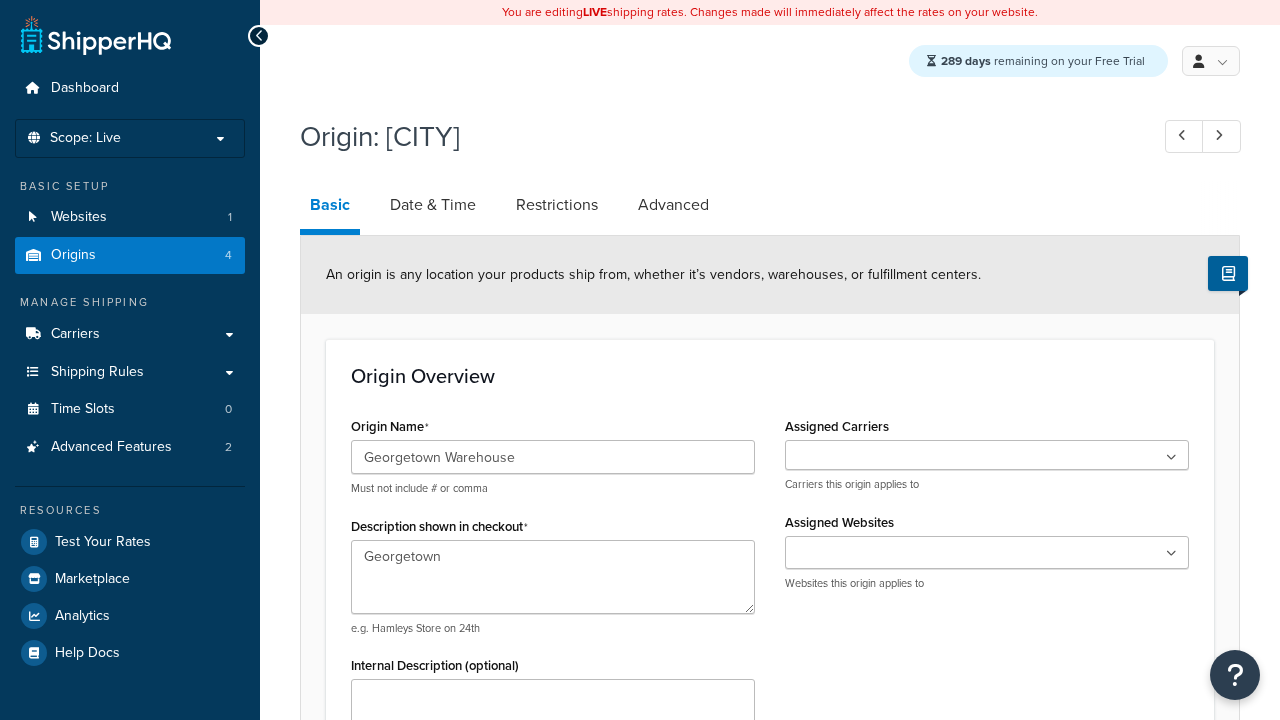 select on "43" 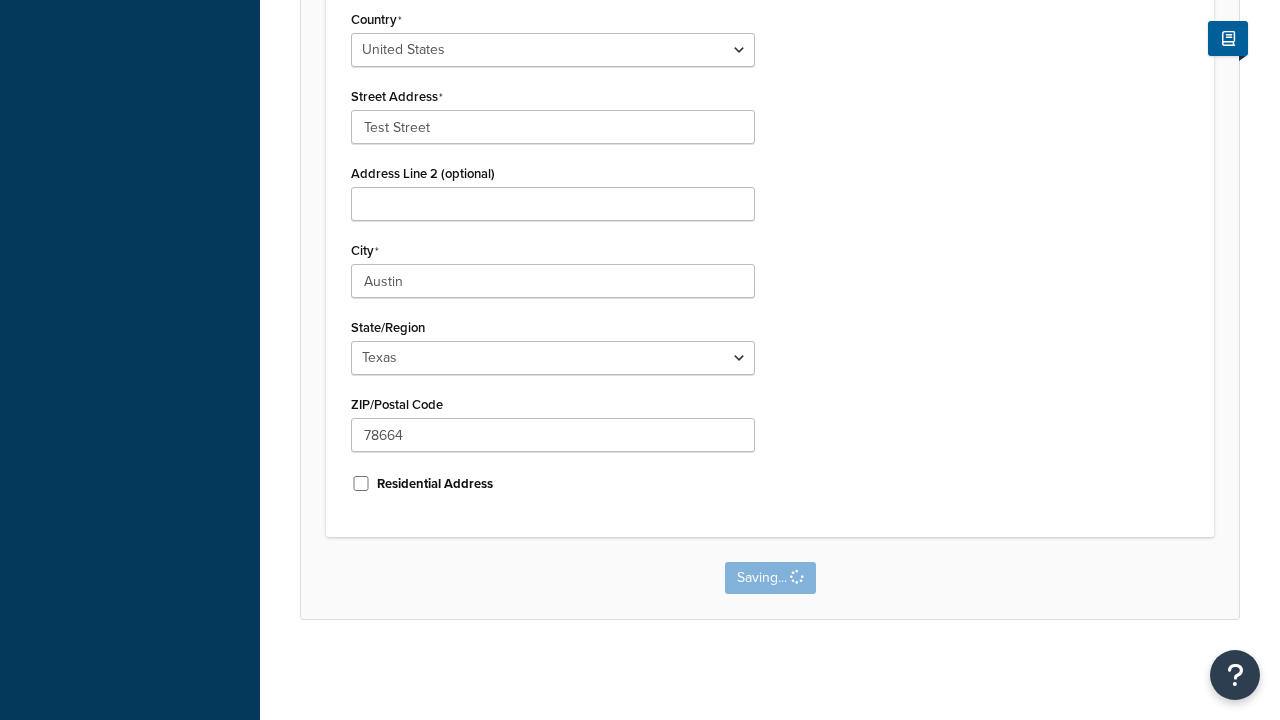 scroll, scrollTop: 0, scrollLeft: 0, axis: both 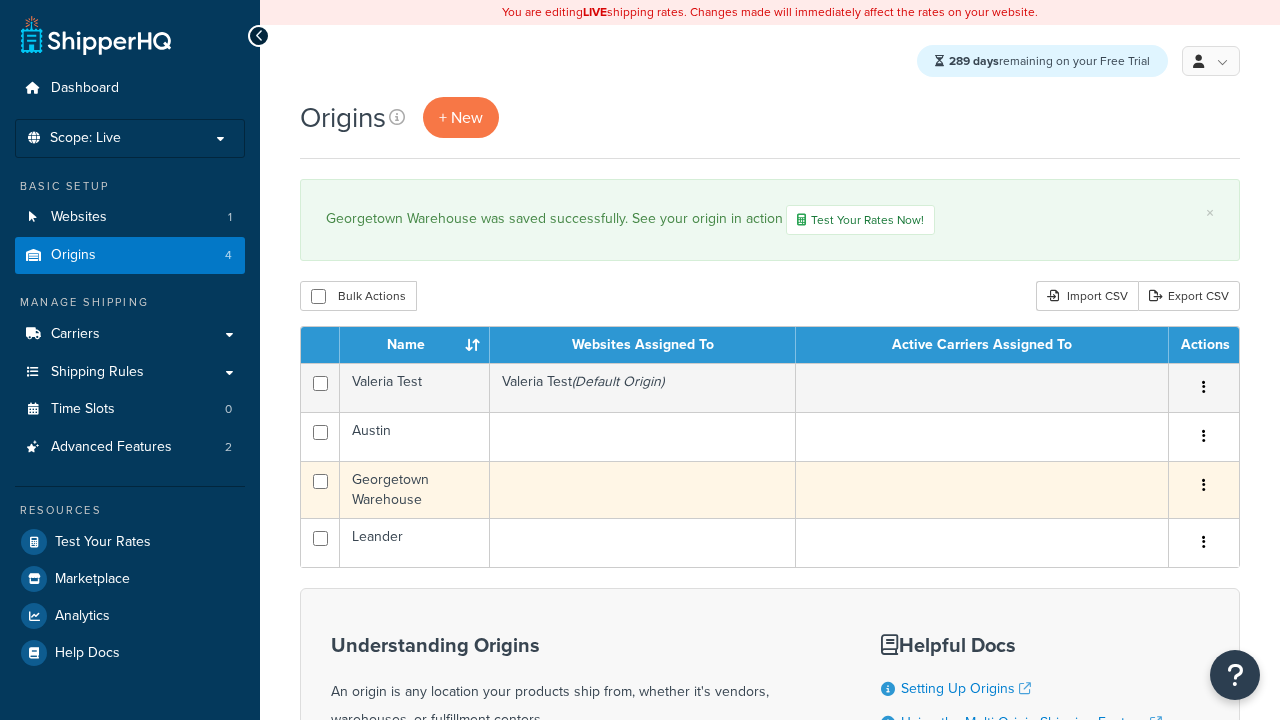 click at bounding box center [1204, 485] 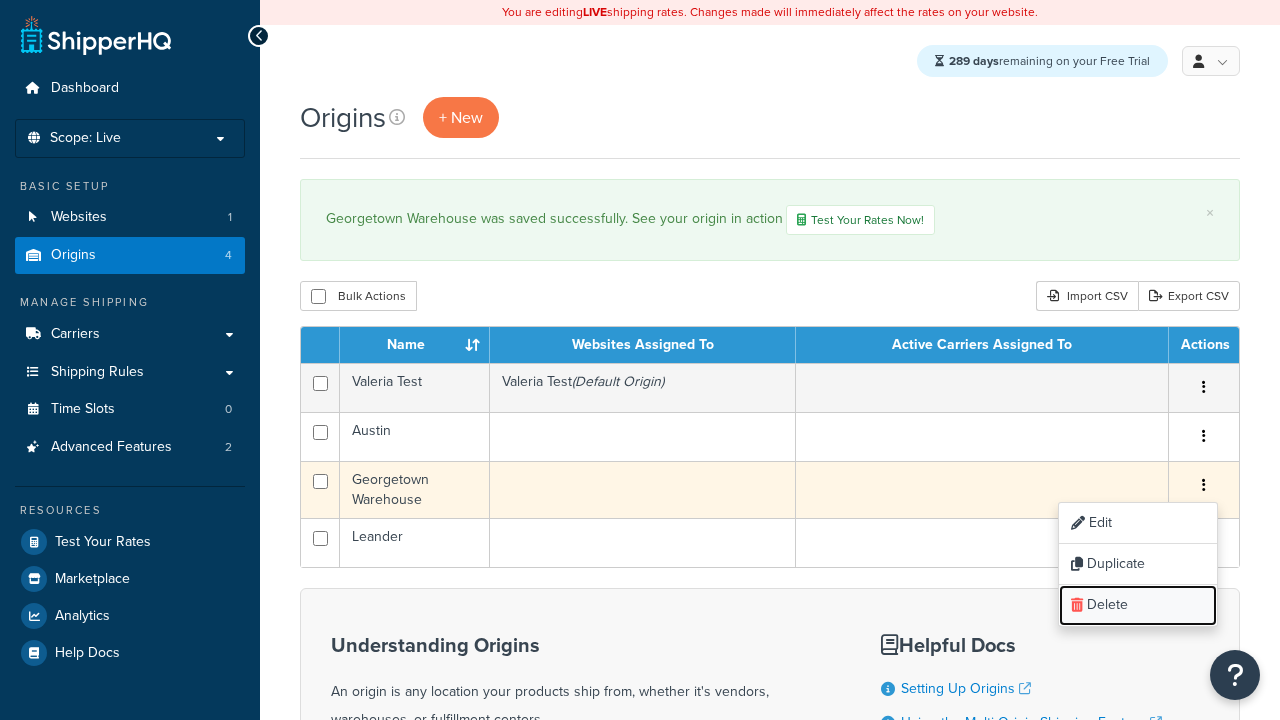click on "Delete" at bounding box center (1138, 605) 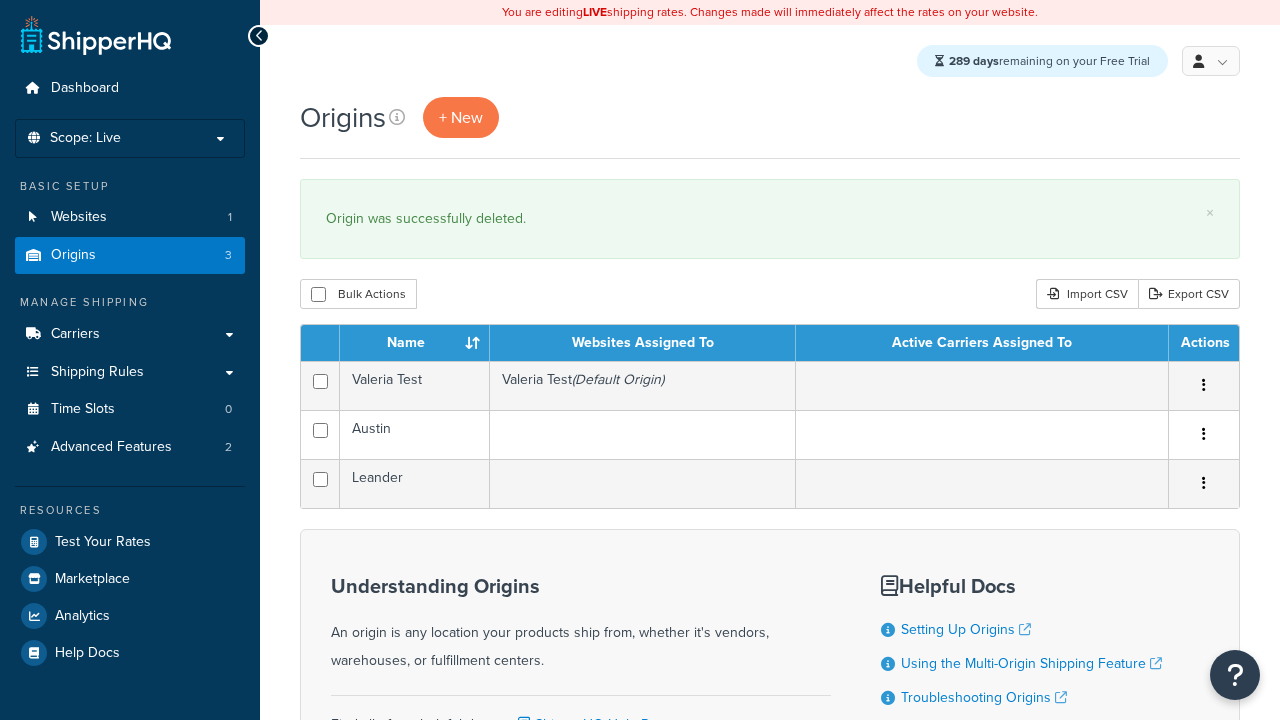 scroll, scrollTop: 0, scrollLeft: 0, axis: both 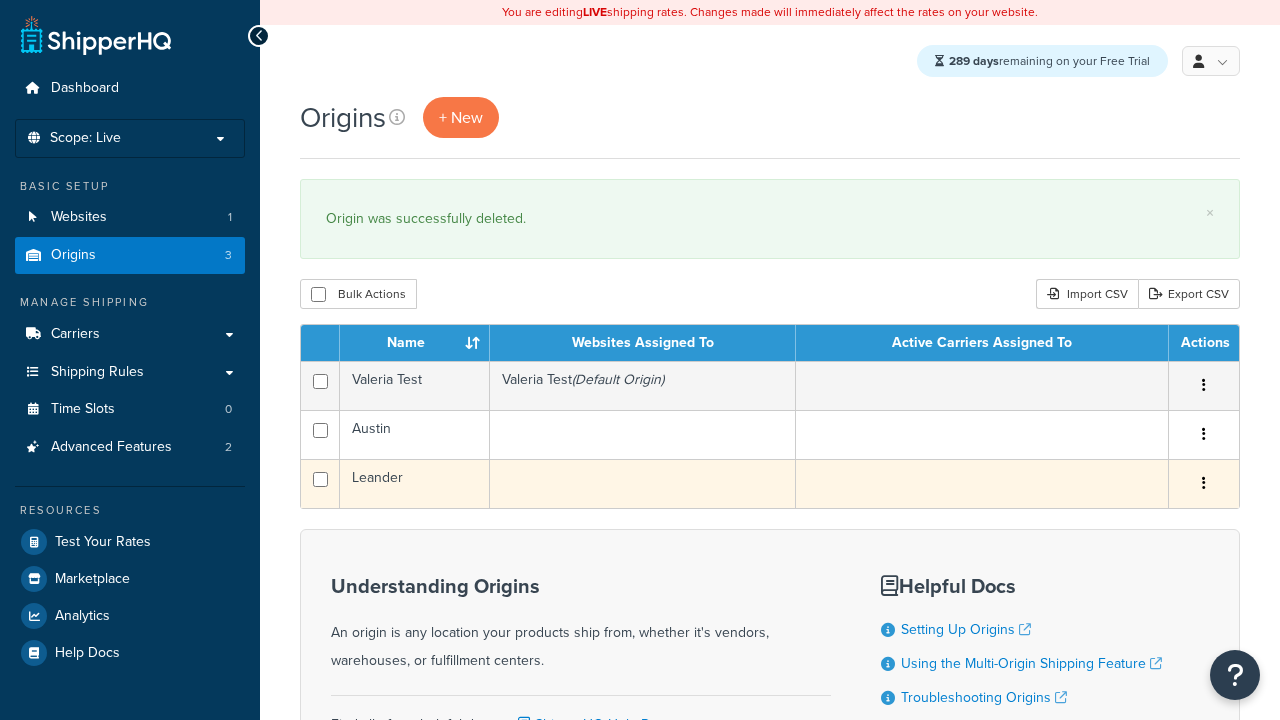 click at bounding box center [1204, 483] 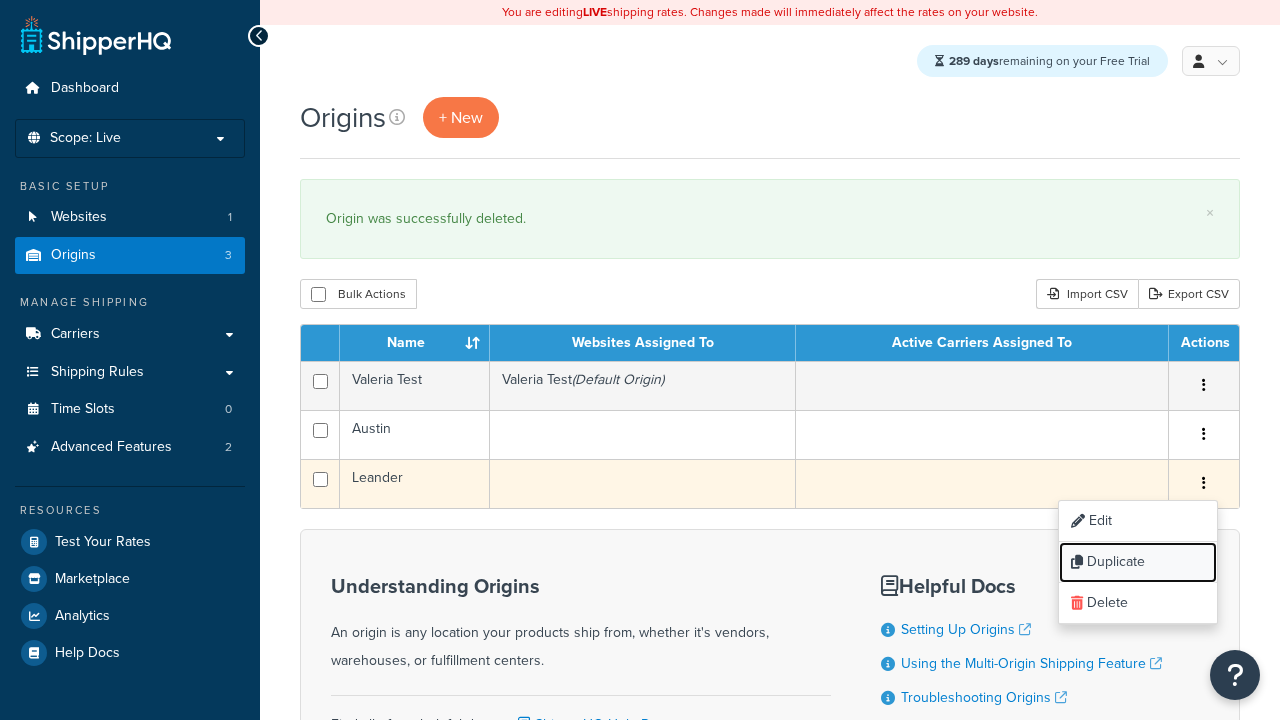 scroll, scrollTop: 0, scrollLeft: 0, axis: both 